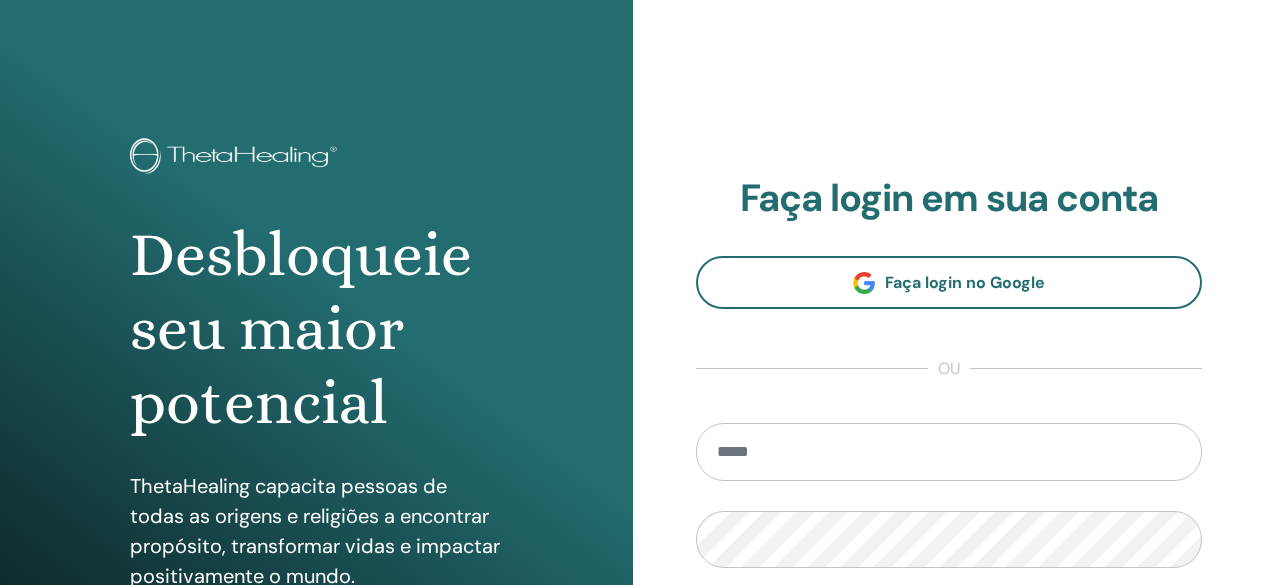 scroll, scrollTop: 0, scrollLeft: 0, axis: both 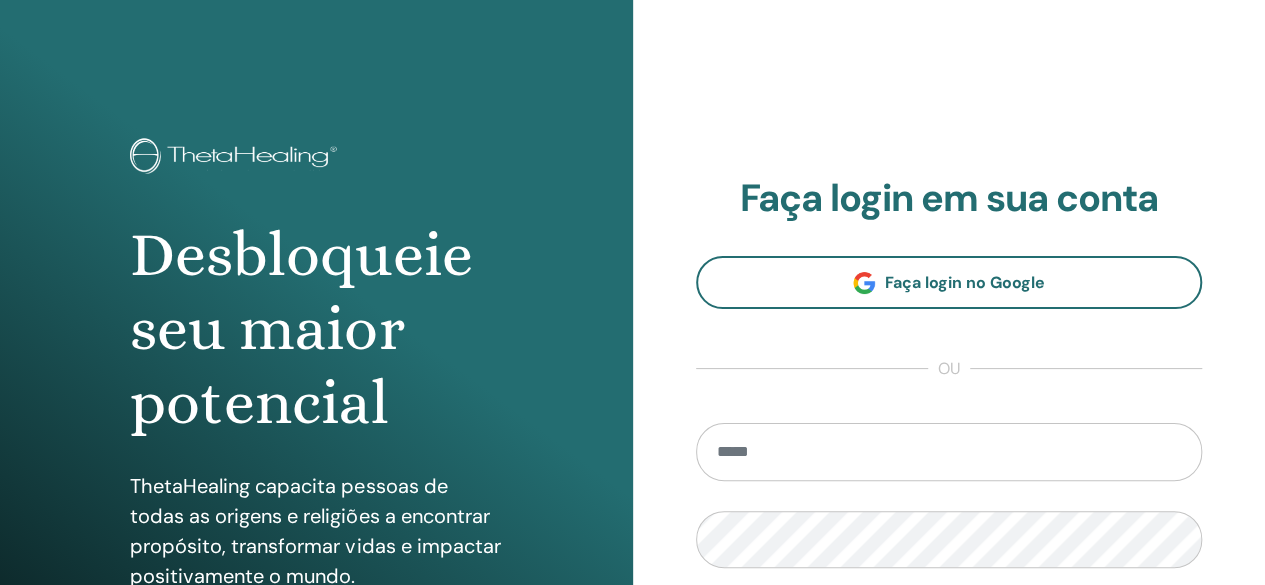 type on "**********" 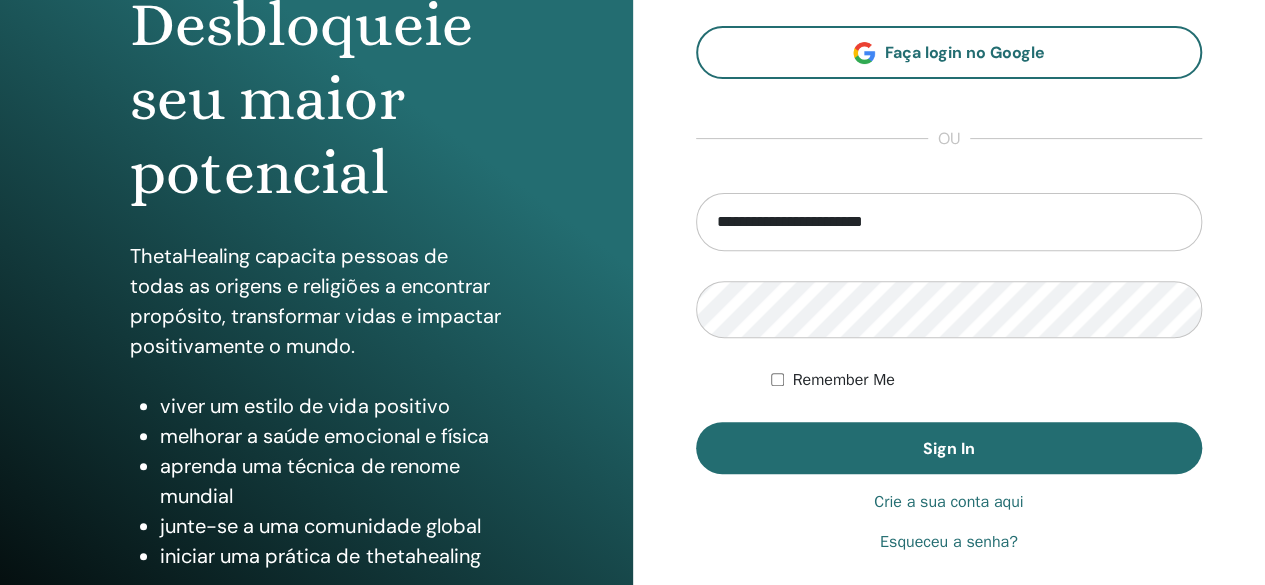 scroll, scrollTop: 374, scrollLeft: 0, axis: vertical 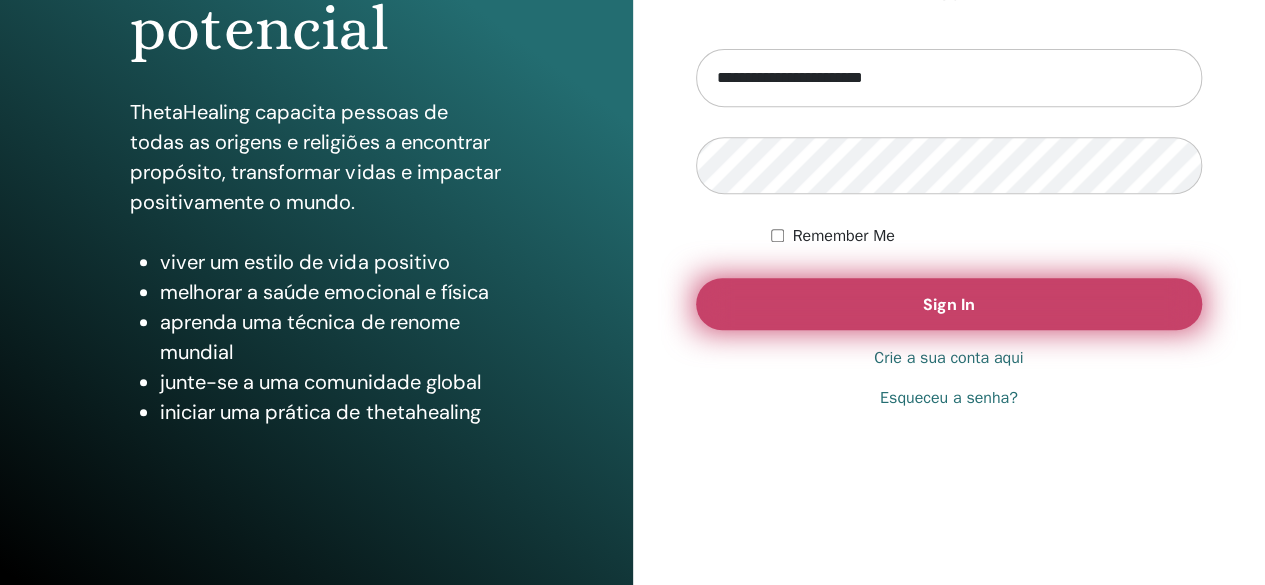 click on "Sign In" at bounding box center (949, 304) 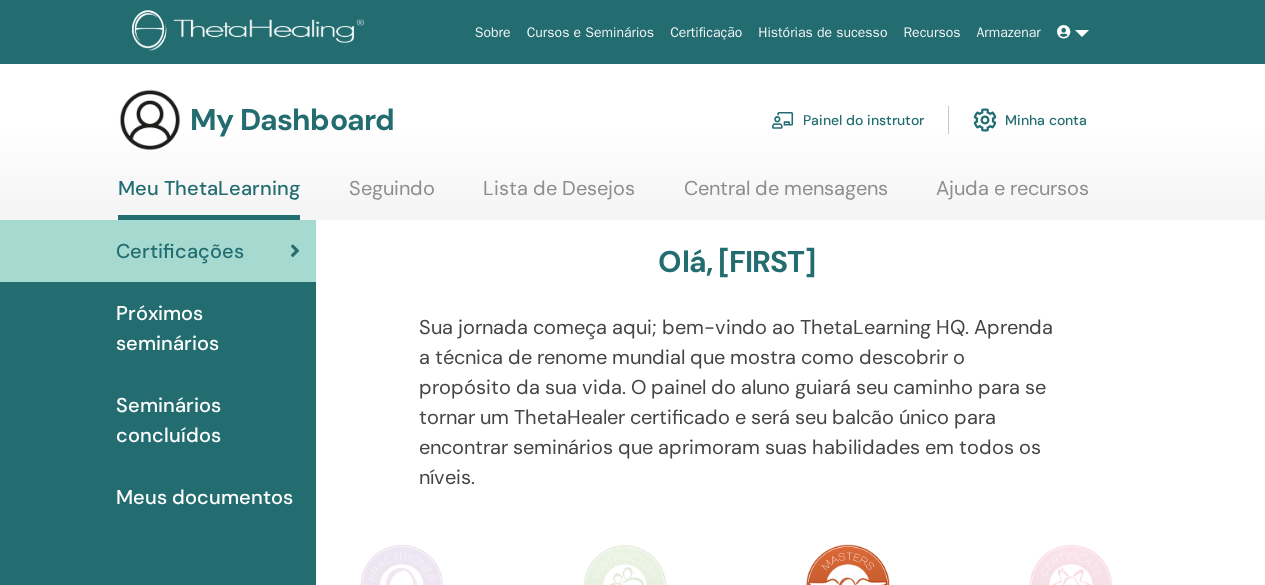 scroll, scrollTop: 0, scrollLeft: 0, axis: both 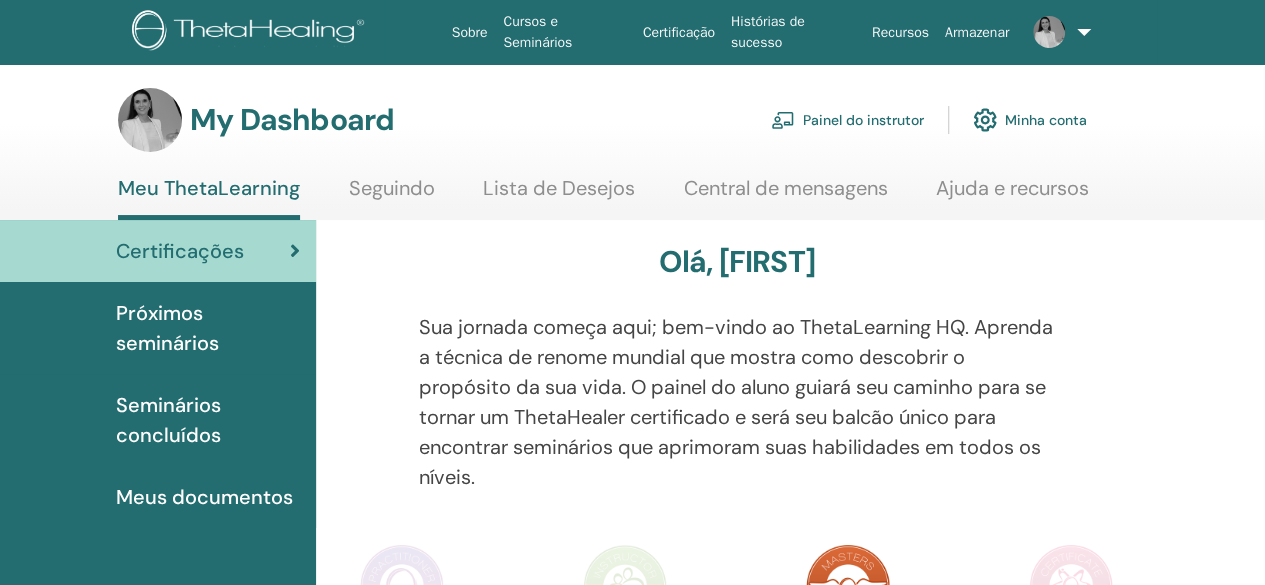 click on "Painel do instrutor" at bounding box center [847, 120] 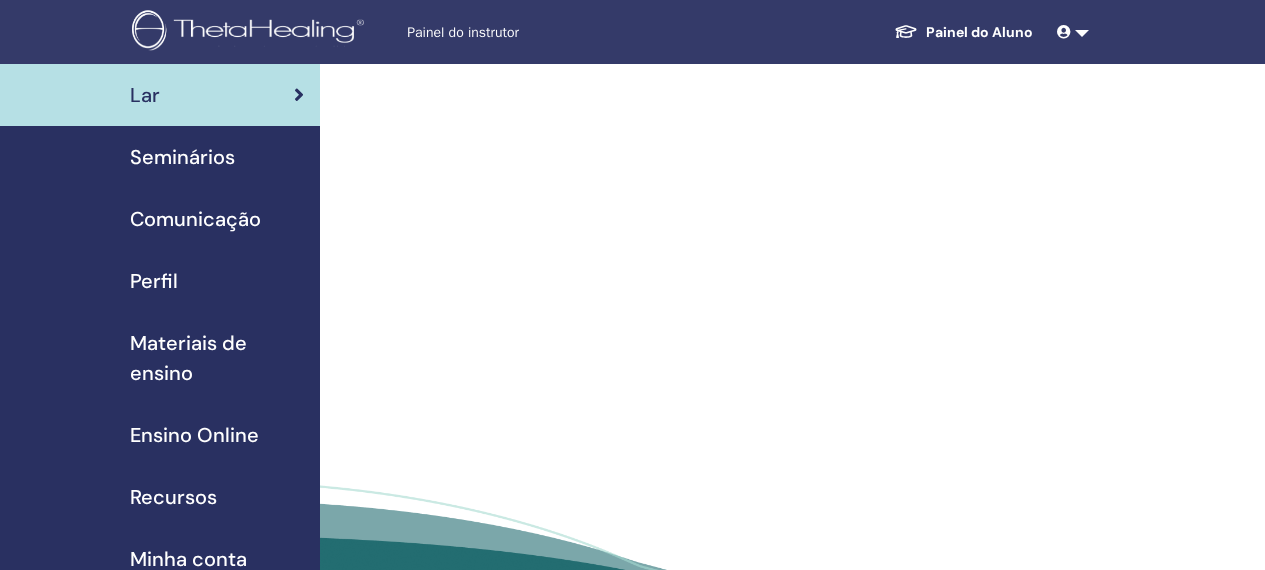 scroll, scrollTop: 0, scrollLeft: 0, axis: both 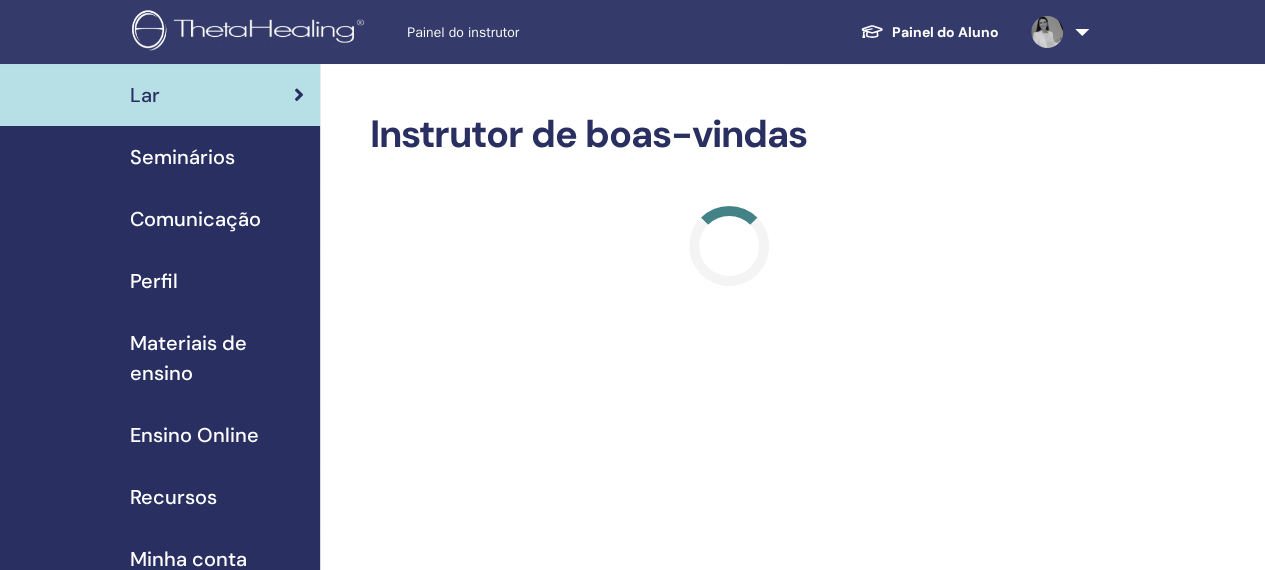 click on "Seminários" at bounding box center [182, 157] 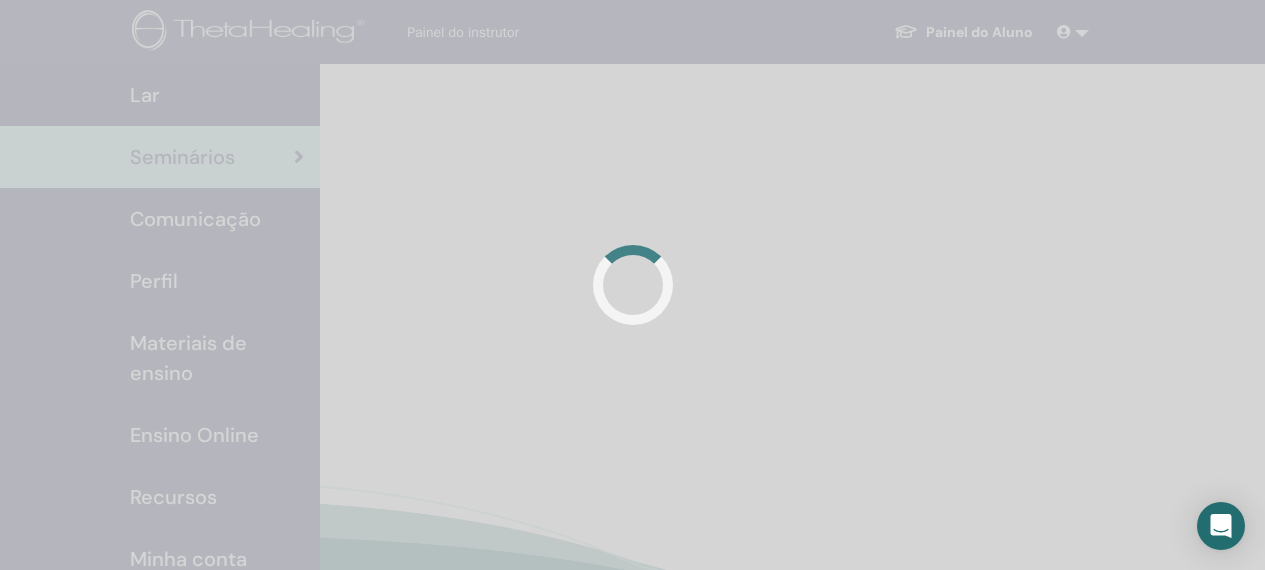 scroll, scrollTop: 0, scrollLeft: 0, axis: both 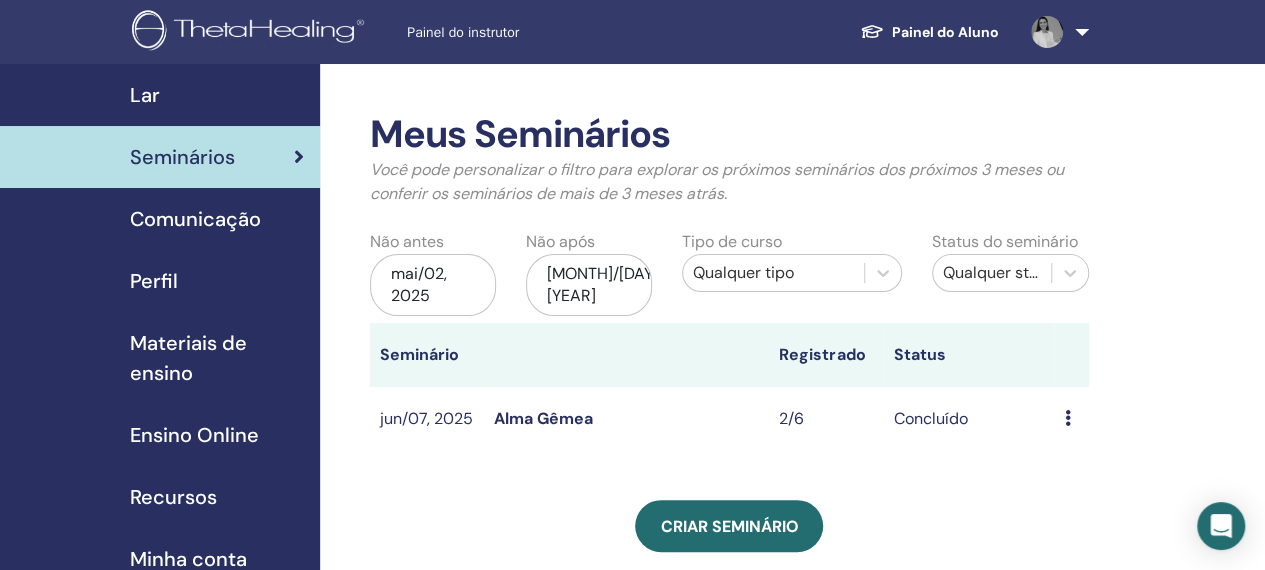 click on "Materiais de ensino" at bounding box center [217, 358] 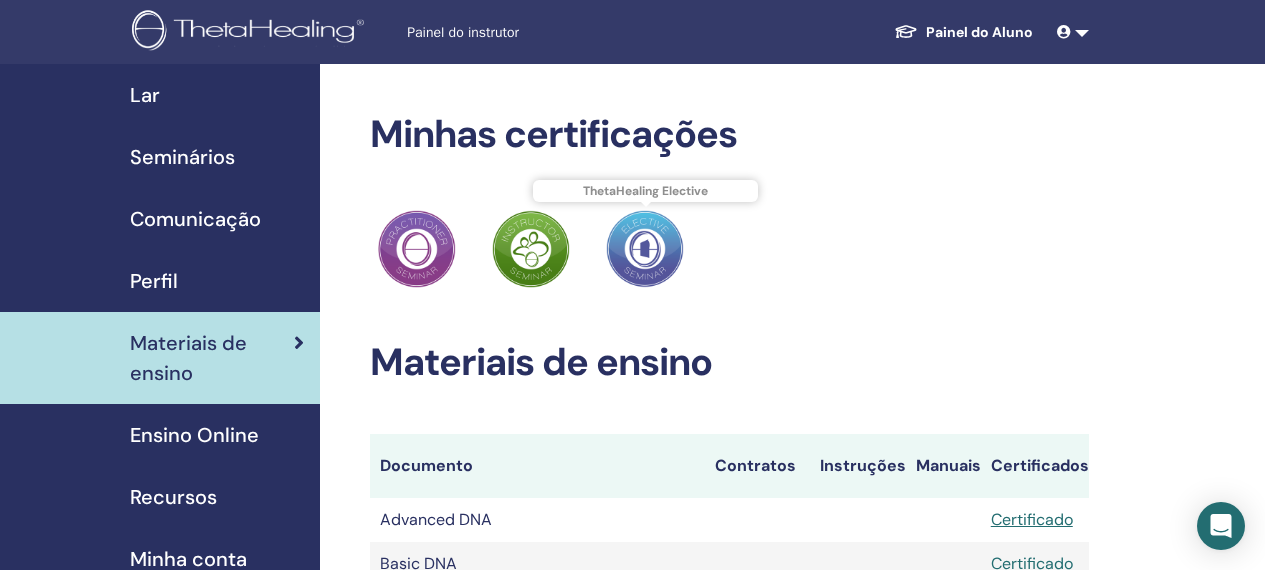 scroll, scrollTop: 0, scrollLeft: 0, axis: both 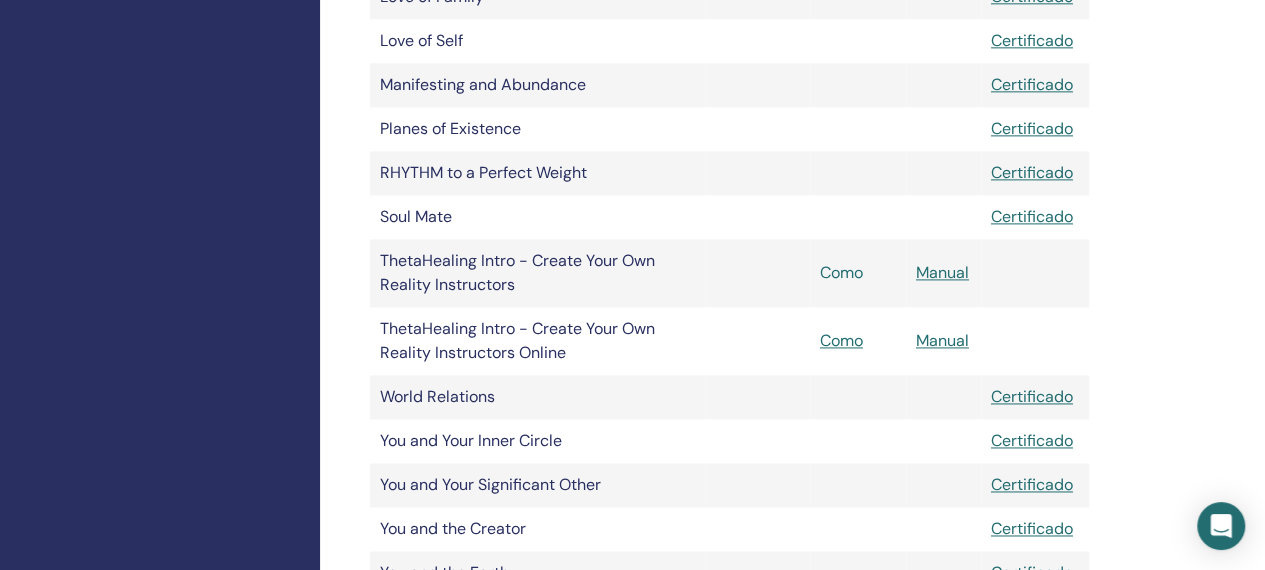 click on "Como" at bounding box center [841, 272] 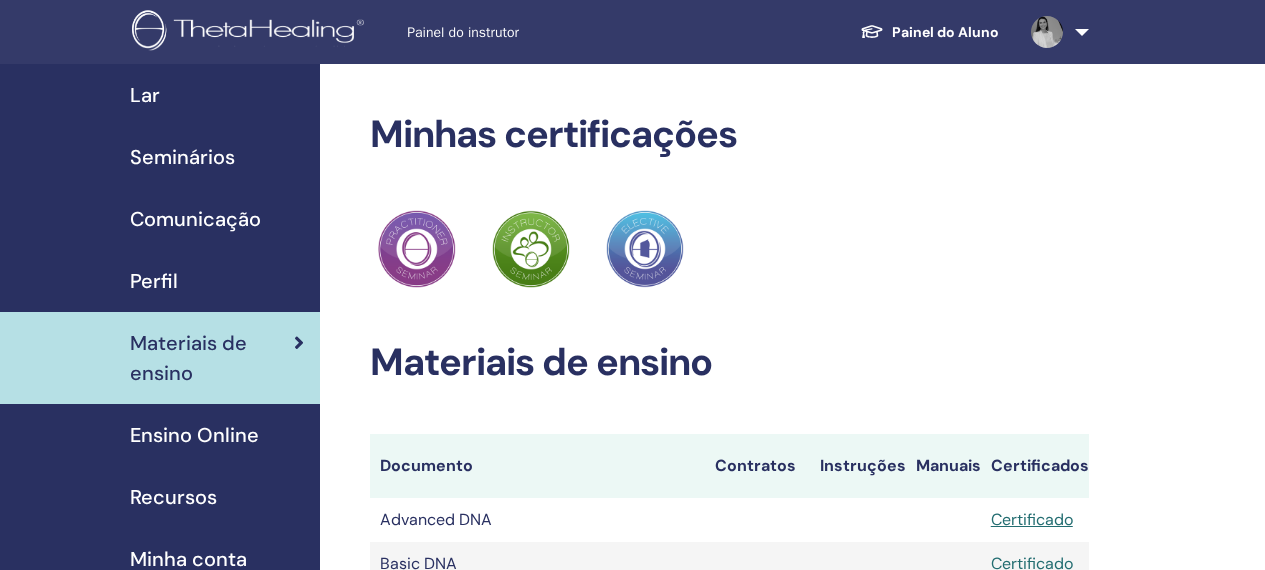 scroll, scrollTop: 1279, scrollLeft: 0, axis: vertical 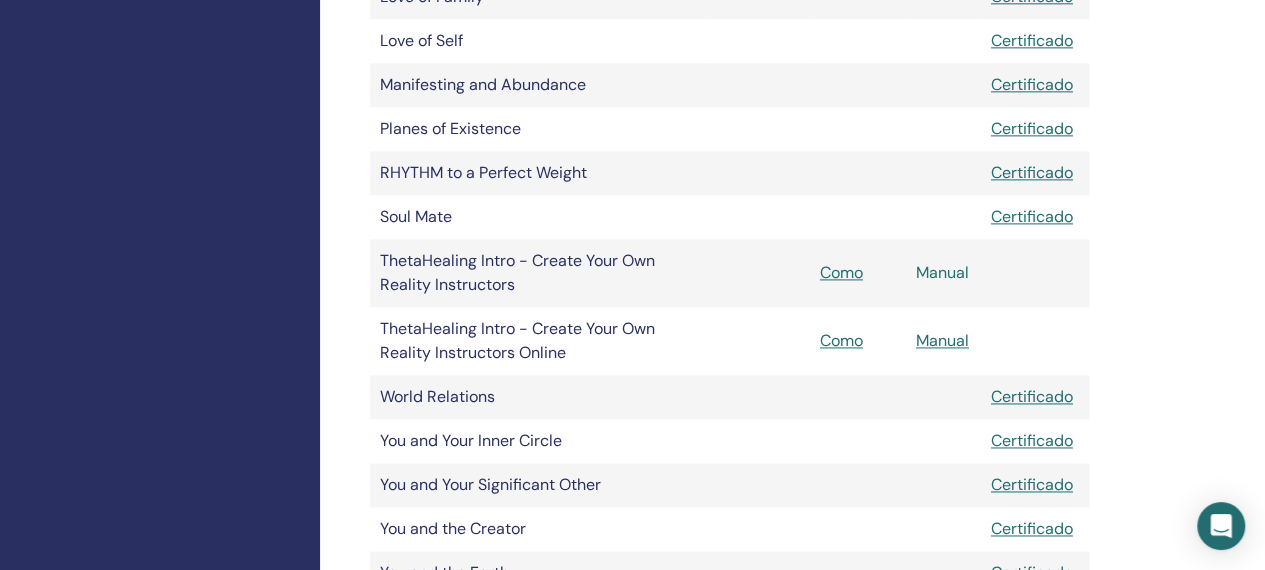 click on "Manual" at bounding box center [942, 272] 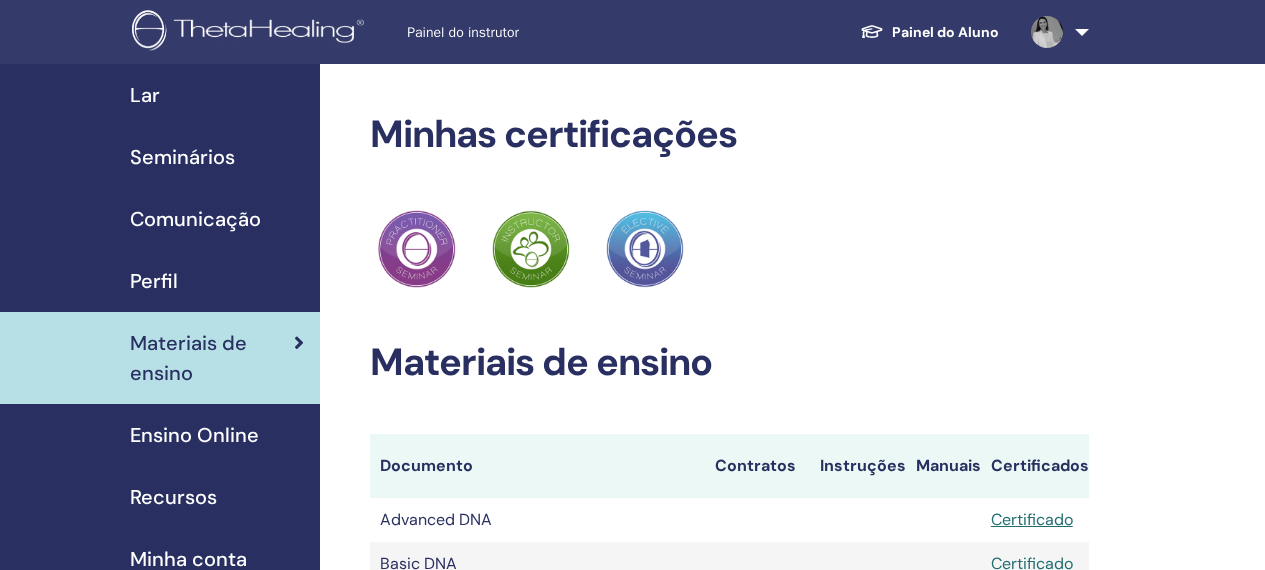 scroll, scrollTop: 1279, scrollLeft: 0, axis: vertical 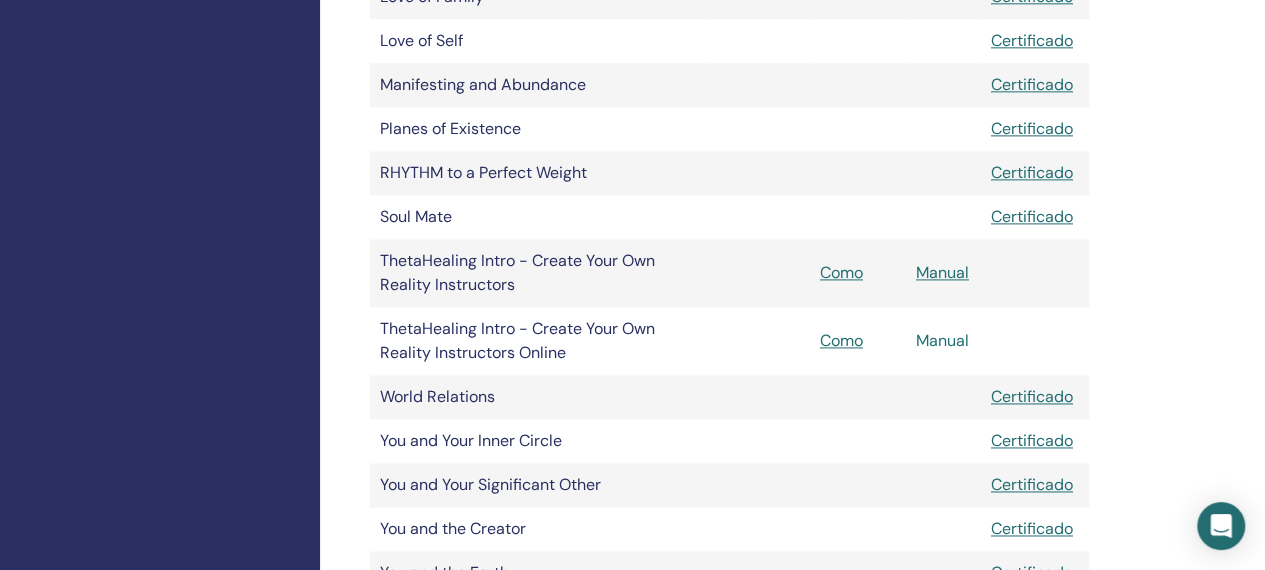 click on "Manual" at bounding box center (942, 340) 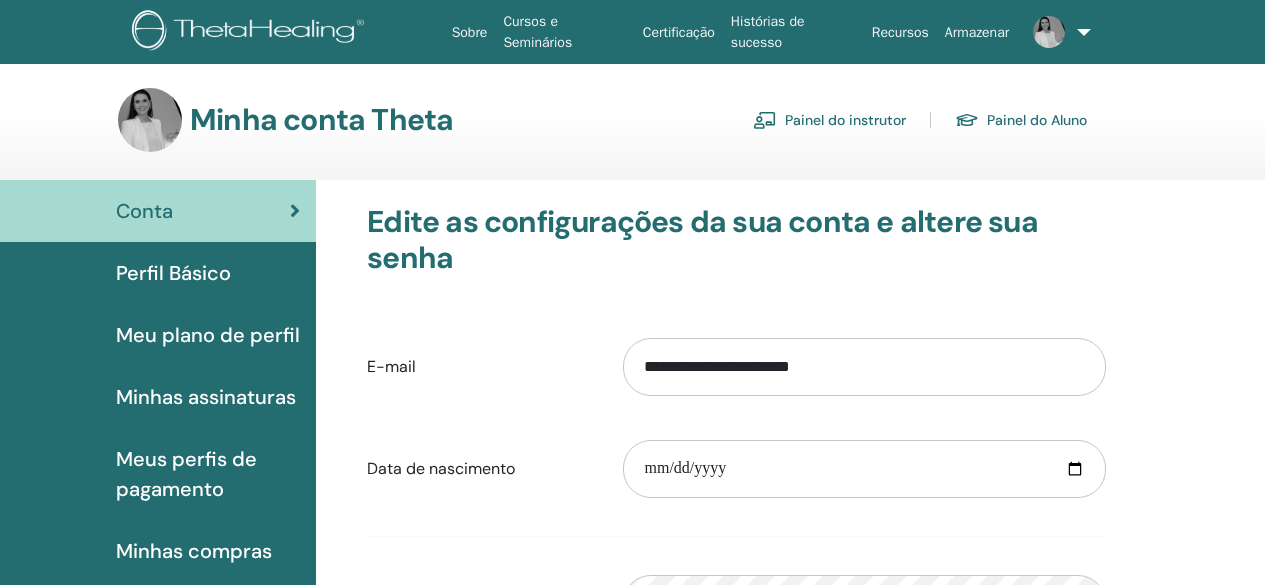 scroll, scrollTop: 0, scrollLeft: 0, axis: both 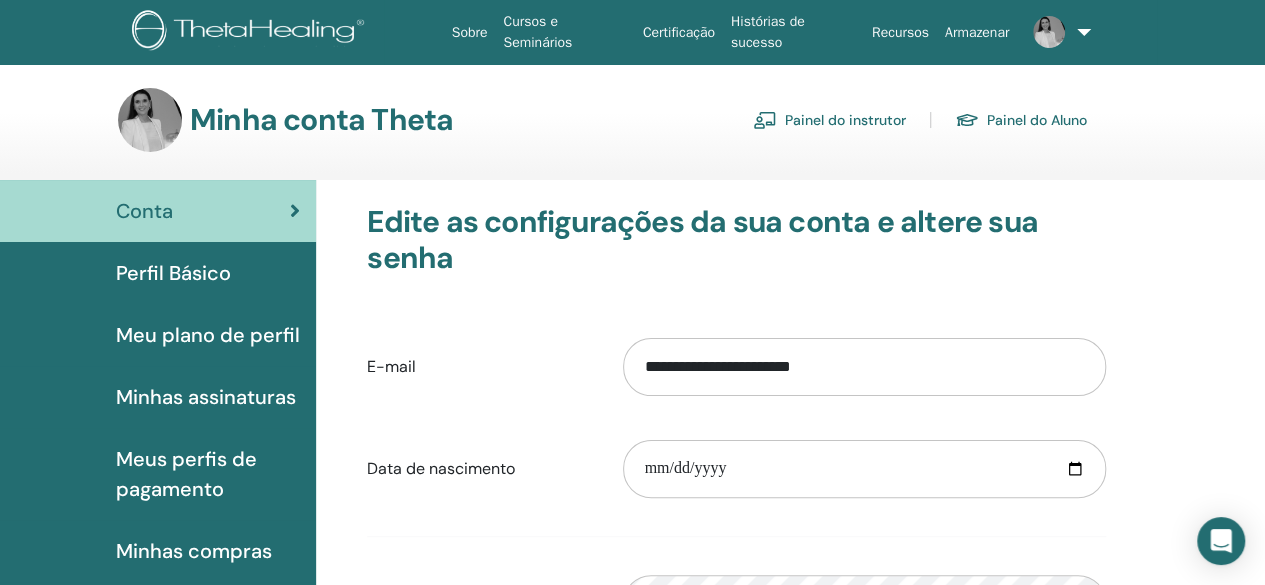 click on "Painel do instrutor" at bounding box center [829, 120] 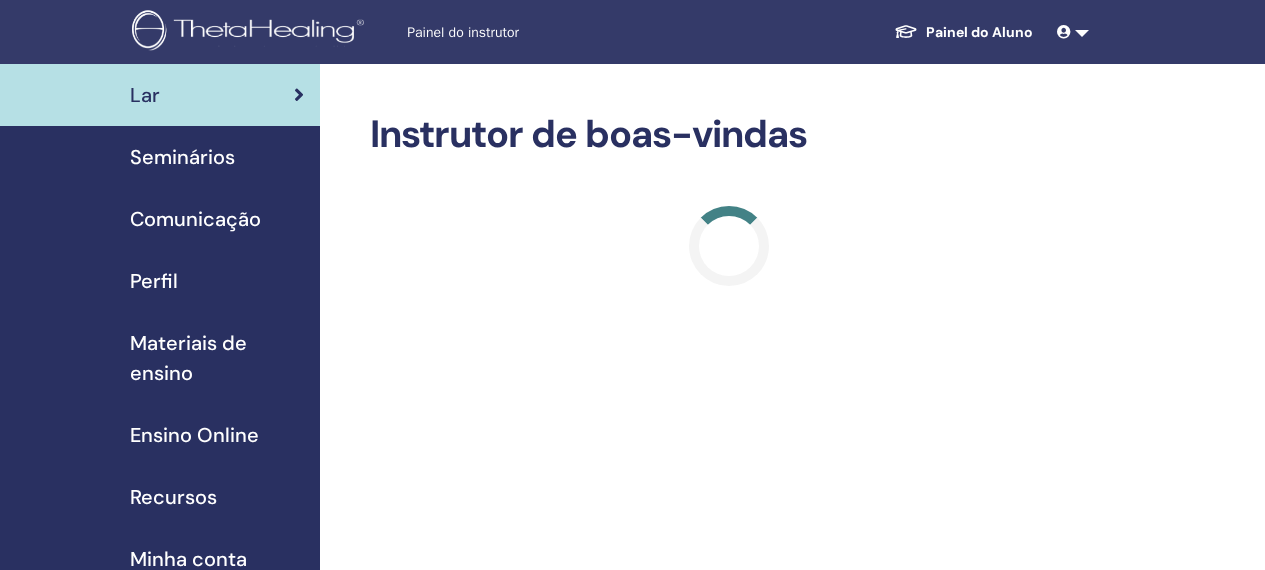 scroll, scrollTop: 0, scrollLeft: 0, axis: both 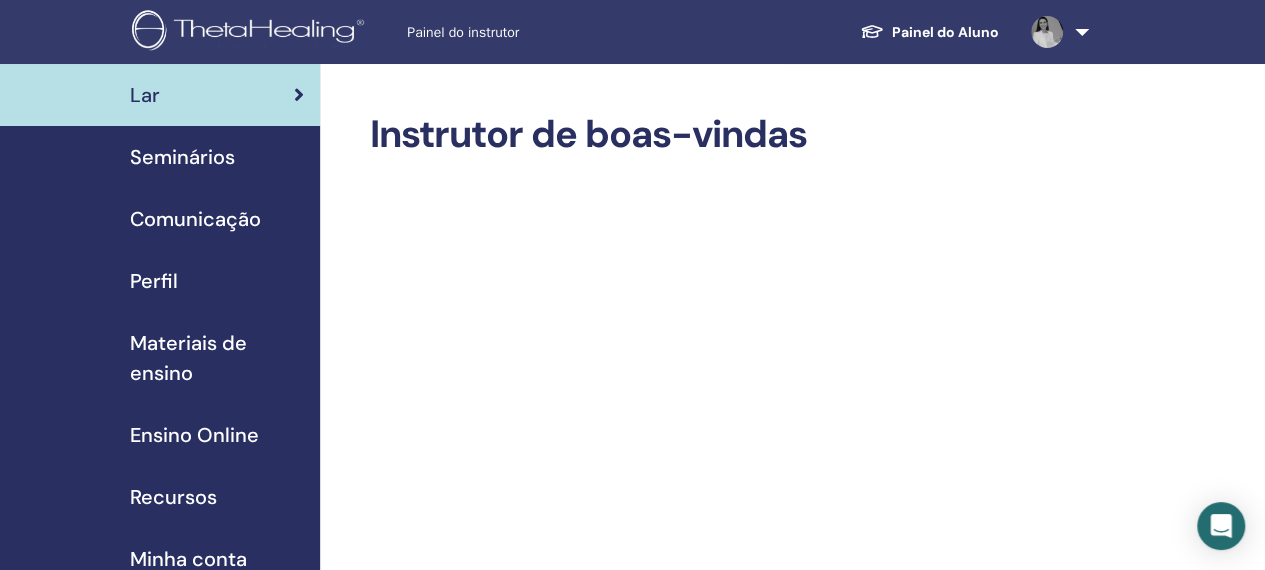 click on "Materiais de ensino" at bounding box center [217, 358] 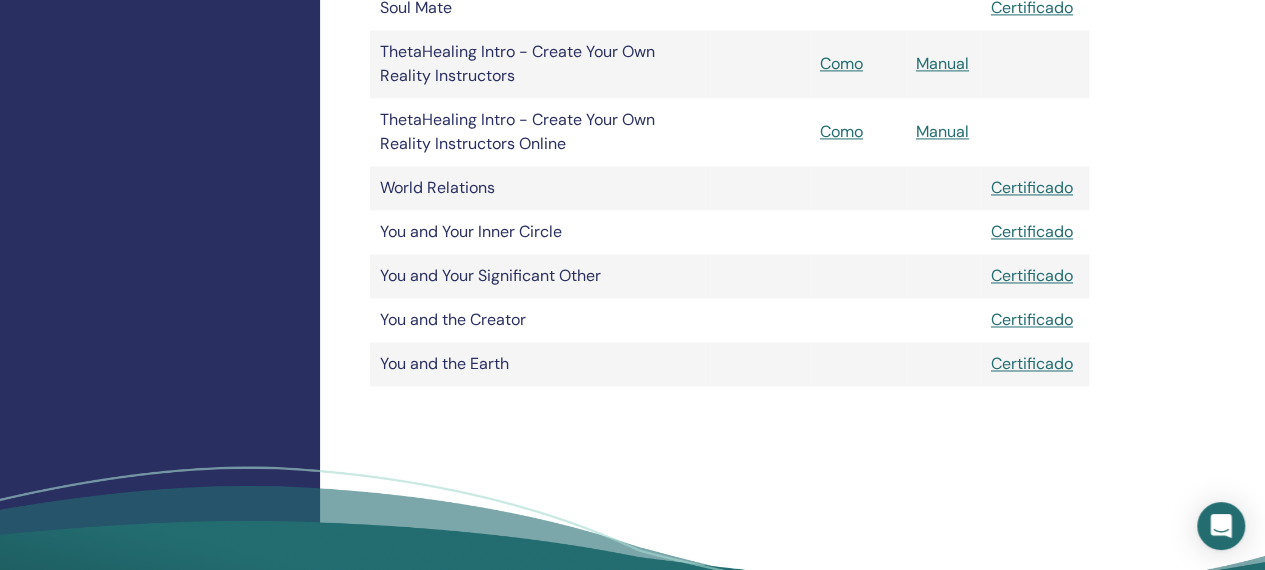 scroll, scrollTop: 1544, scrollLeft: 0, axis: vertical 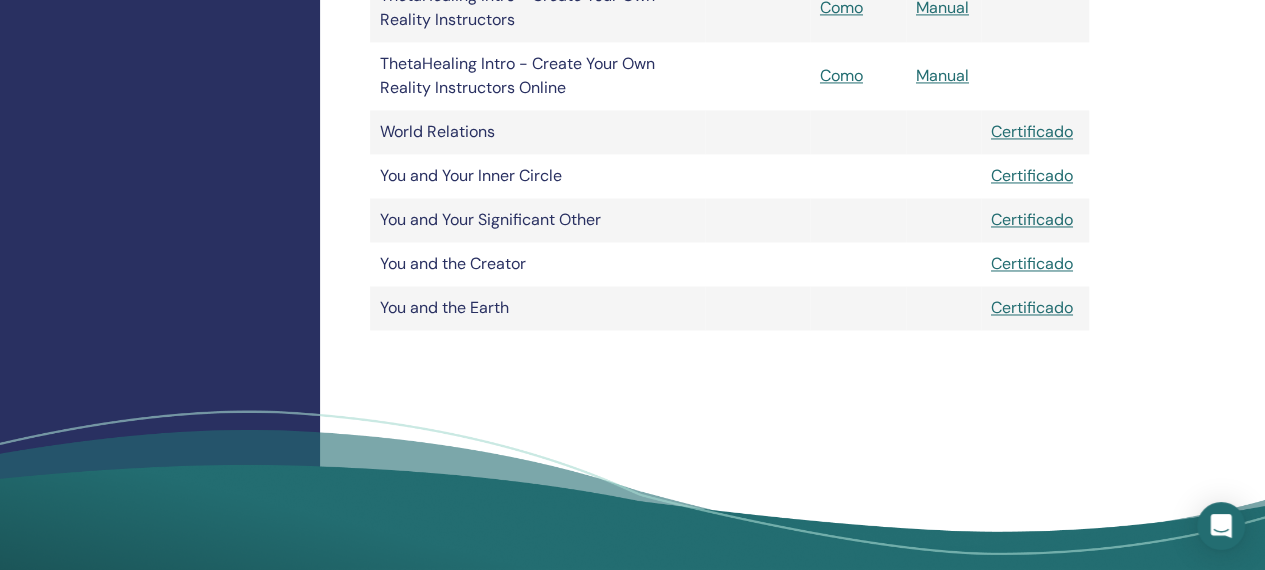 click on "Manual" at bounding box center (943, 8) 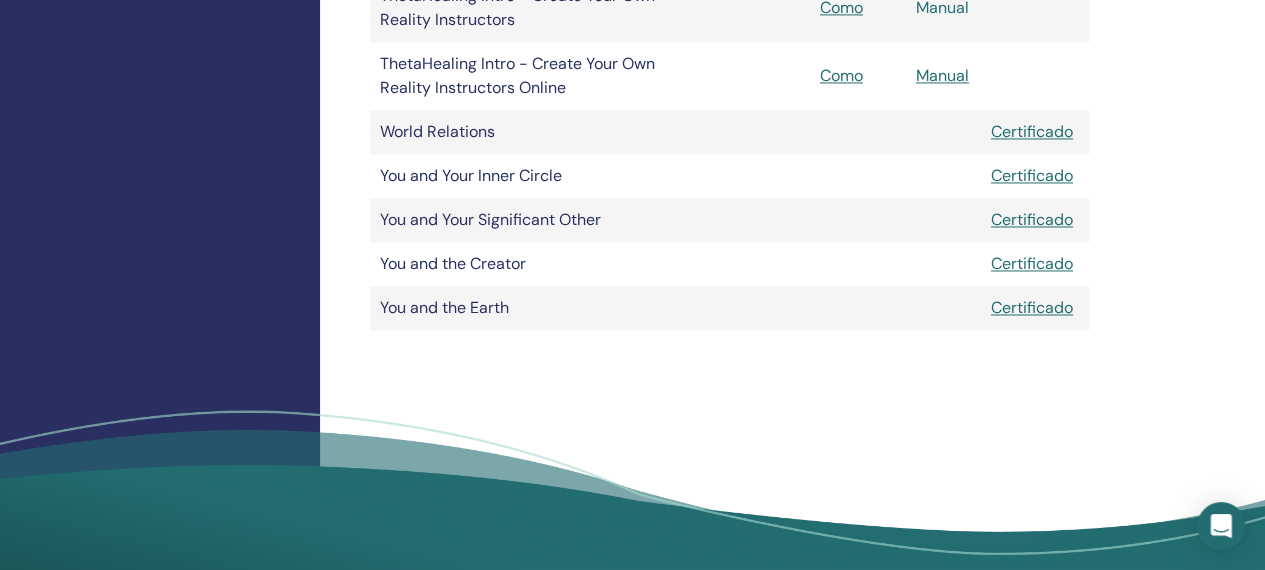 click on "Manual" at bounding box center [942, 7] 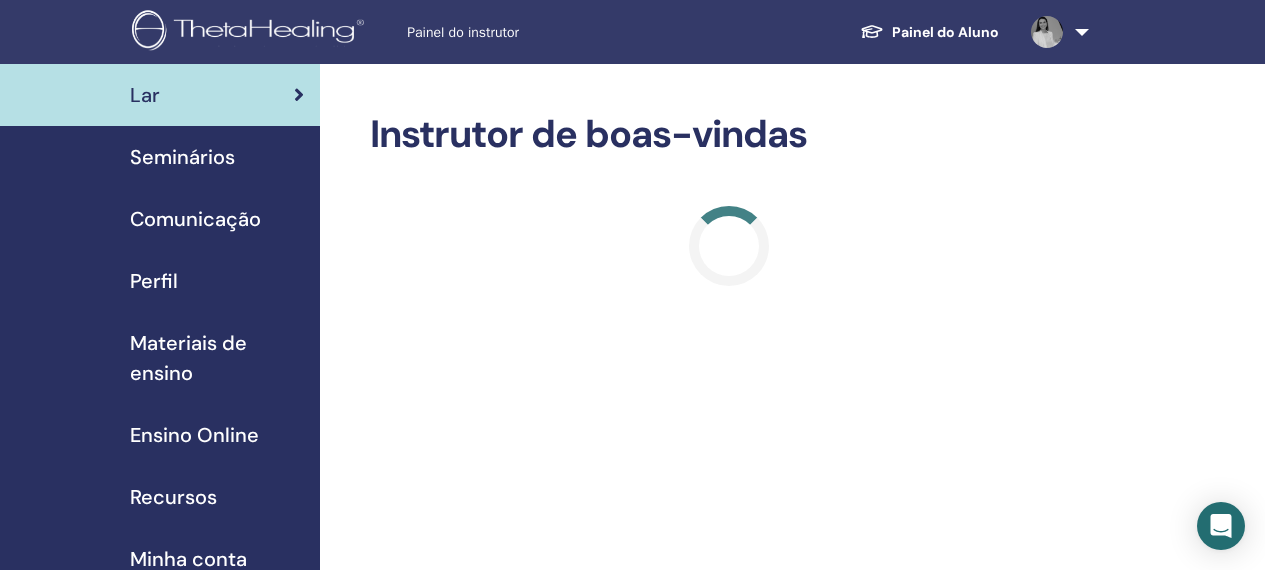 scroll, scrollTop: 0, scrollLeft: 0, axis: both 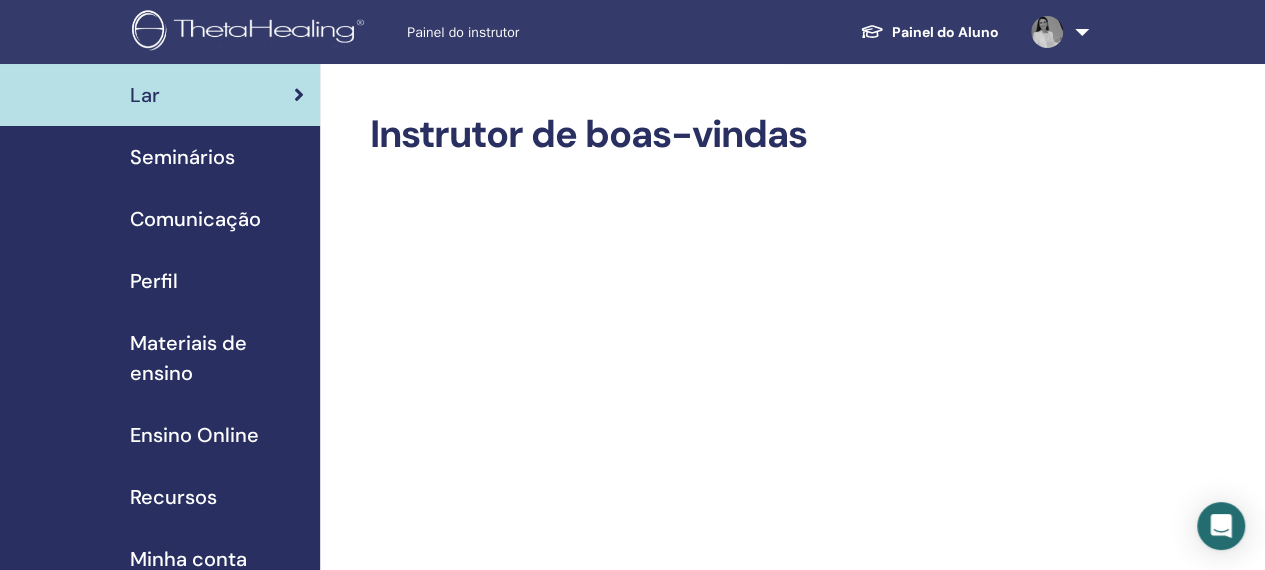 click on "Painel do Aluno" at bounding box center [929, 32] 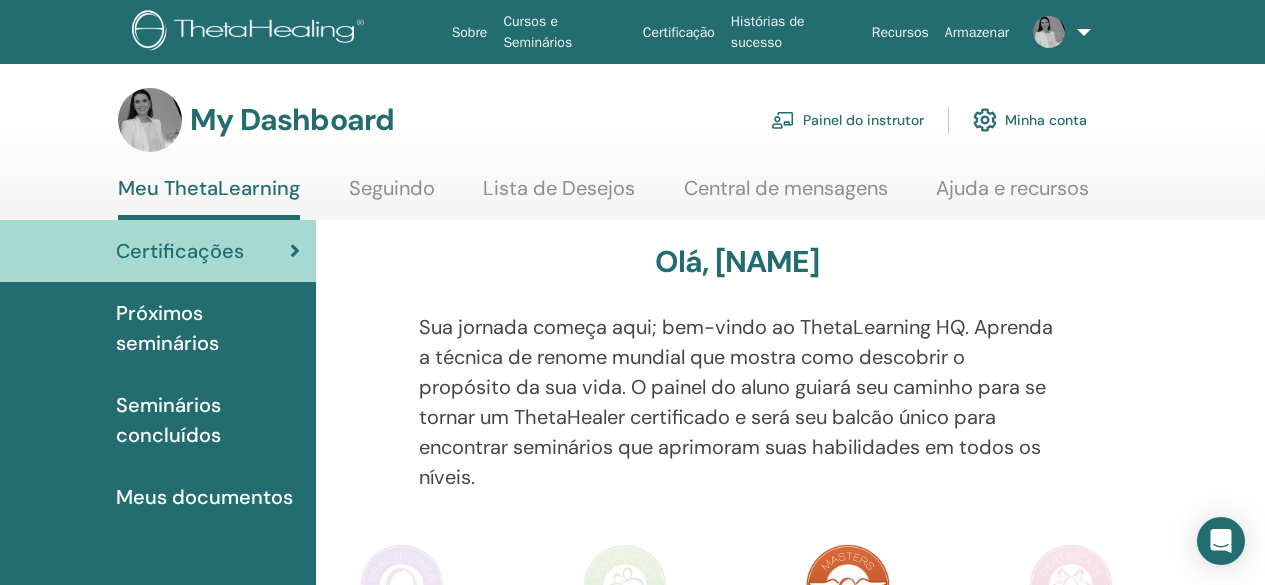 scroll, scrollTop: 0, scrollLeft: 0, axis: both 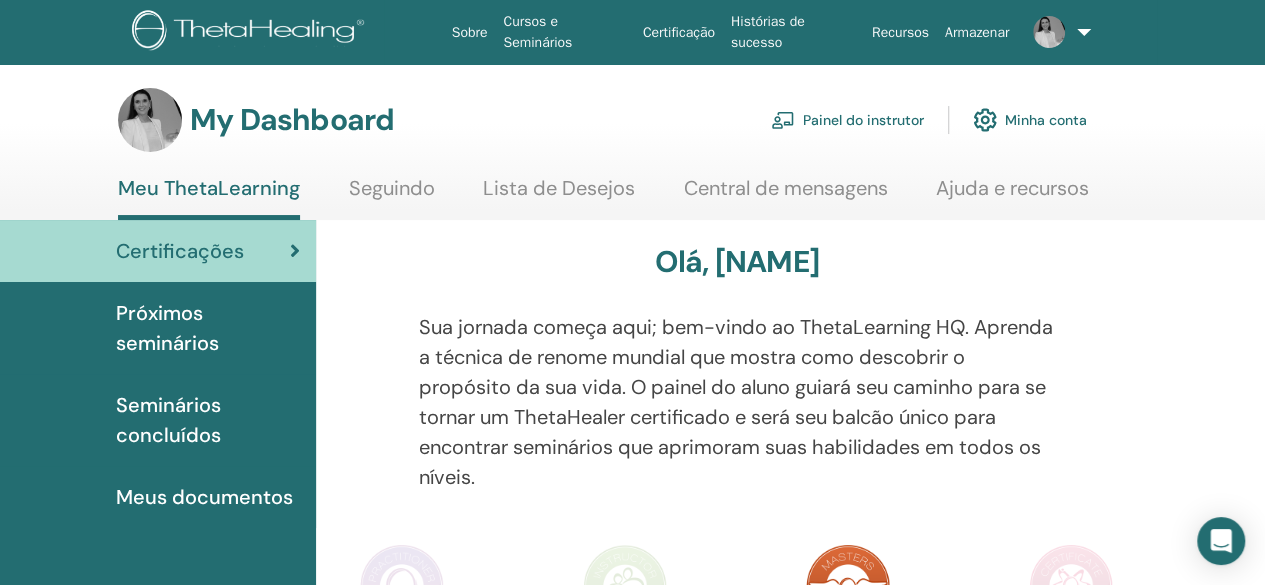 click on "Painel do instrutor" at bounding box center [847, 120] 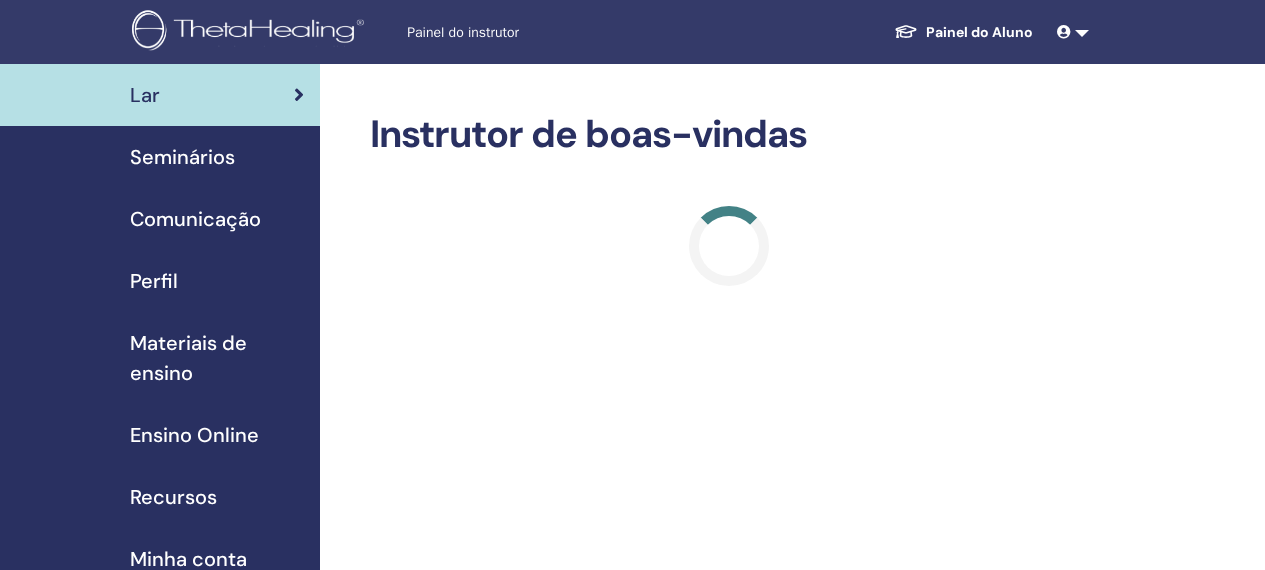 scroll, scrollTop: 0, scrollLeft: 0, axis: both 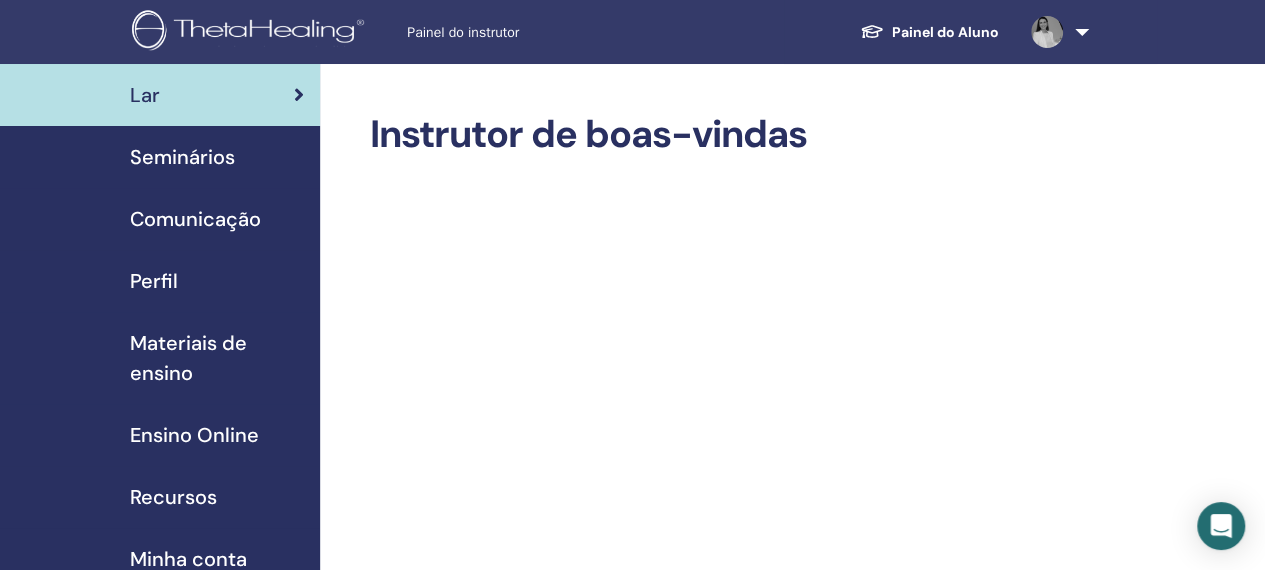 click on "Materiais de ensino" at bounding box center (217, 358) 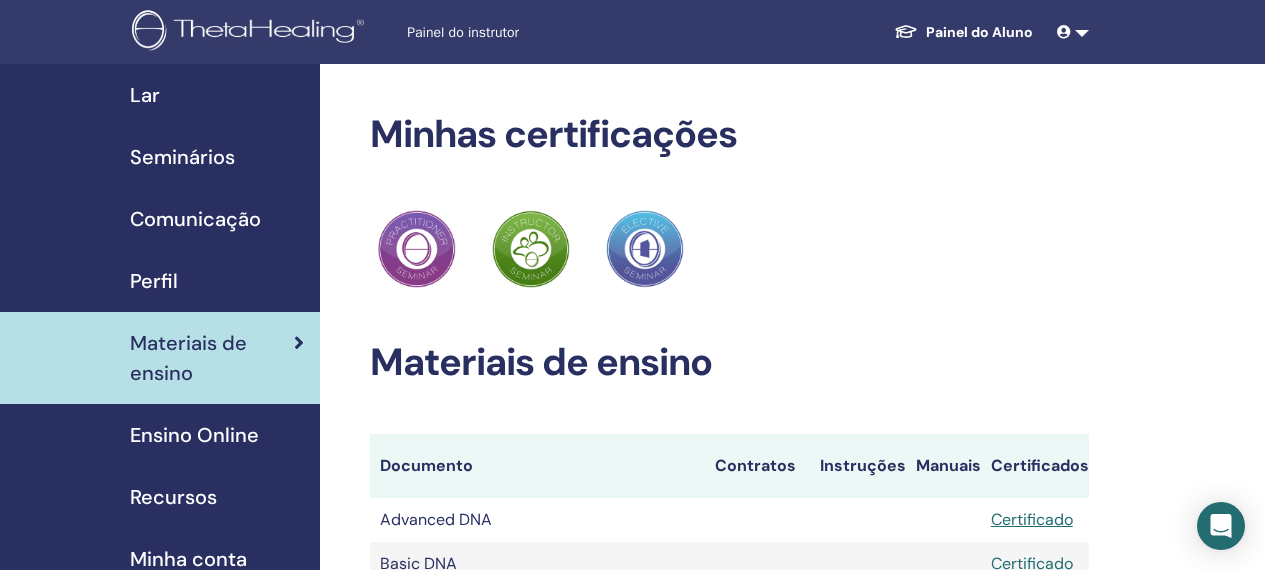 scroll, scrollTop: 0, scrollLeft: 0, axis: both 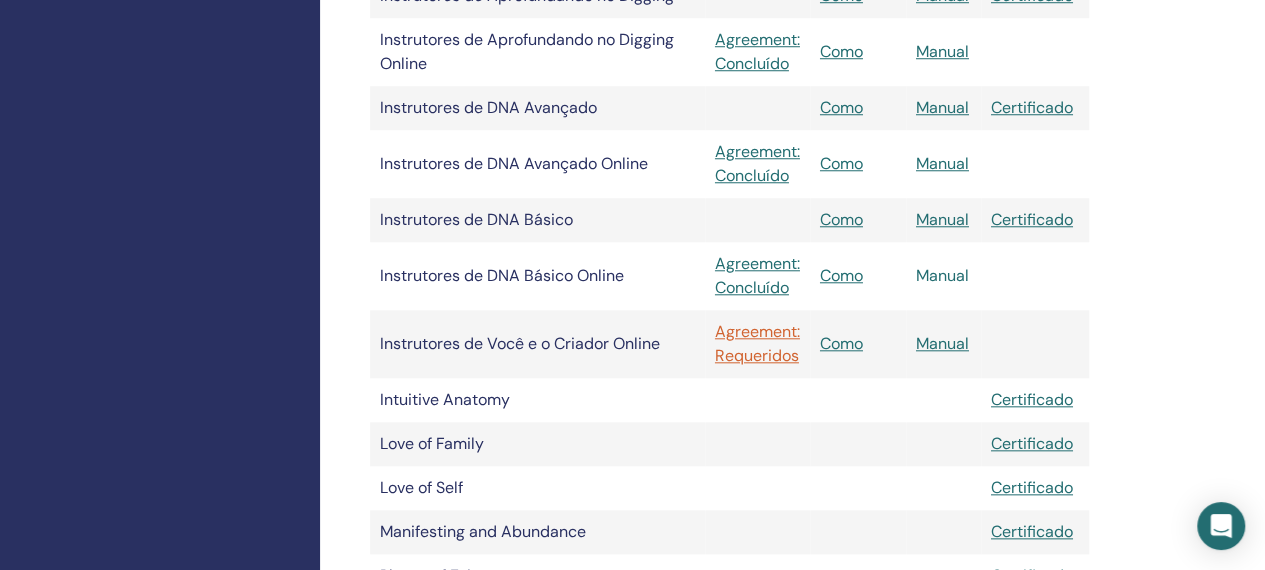 click on "Manual" at bounding box center (942, 275) 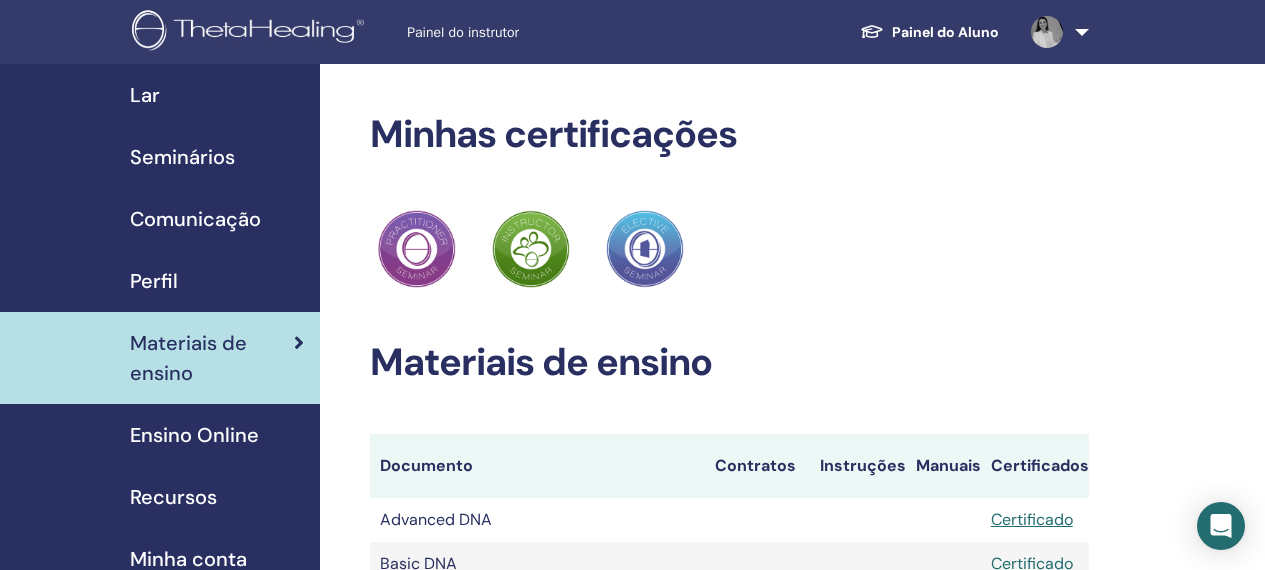 scroll, scrollTop: 832, scrollLeft: 0, axis: vertical 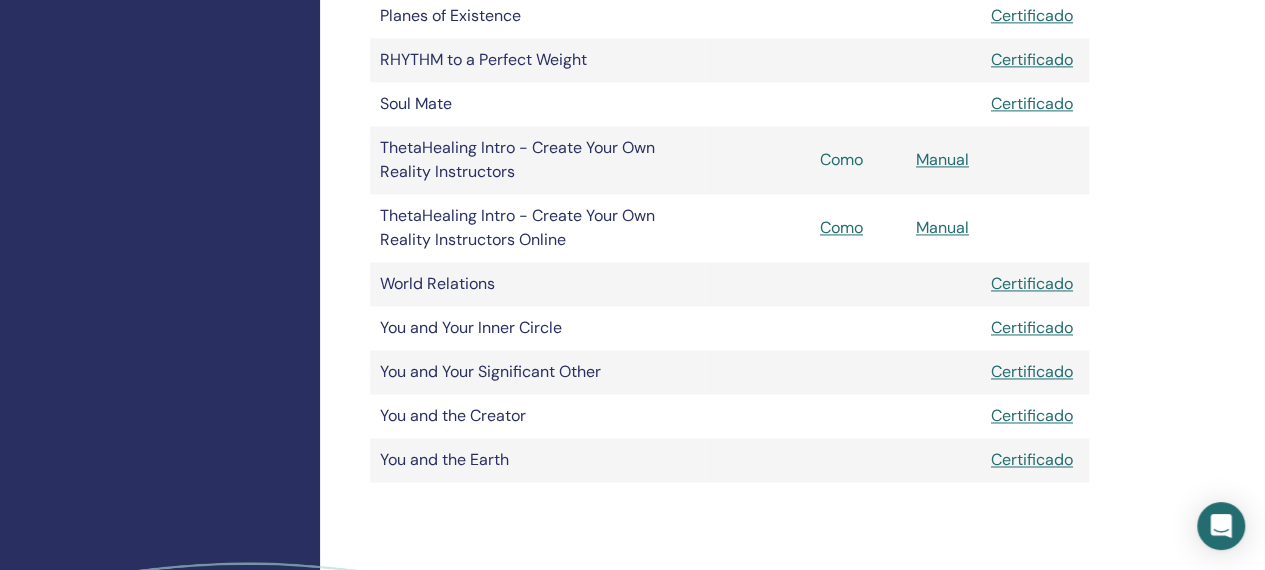 click on "Como" at bounding box center [841, 159] 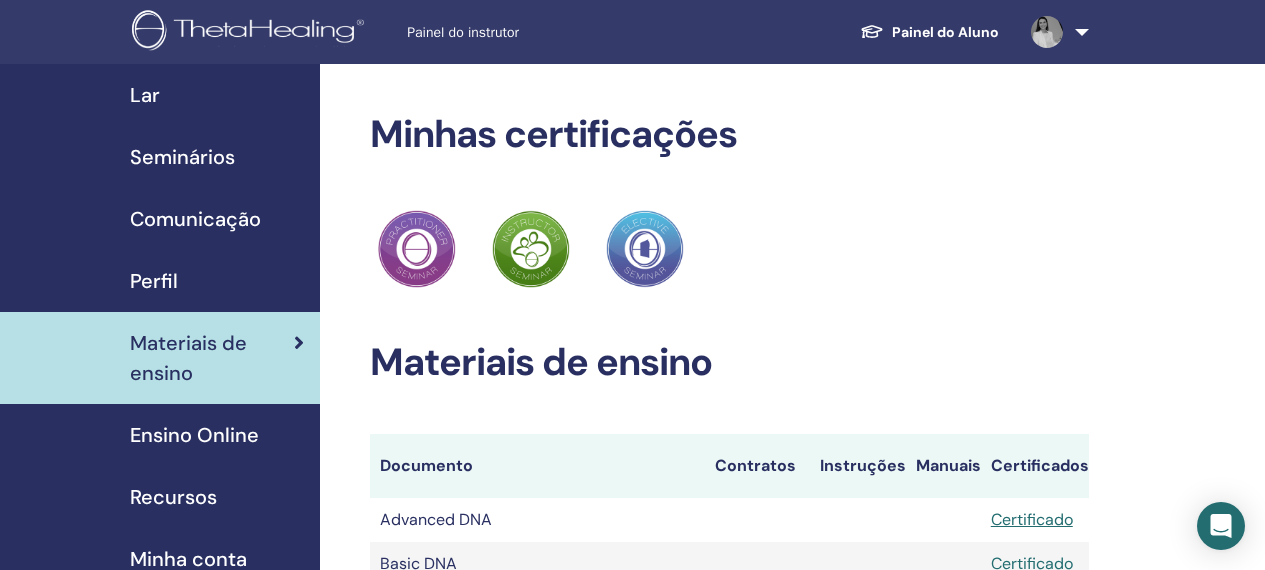 scroll, scrollTop: 1392, scrollLeft: 0, axis: vertical 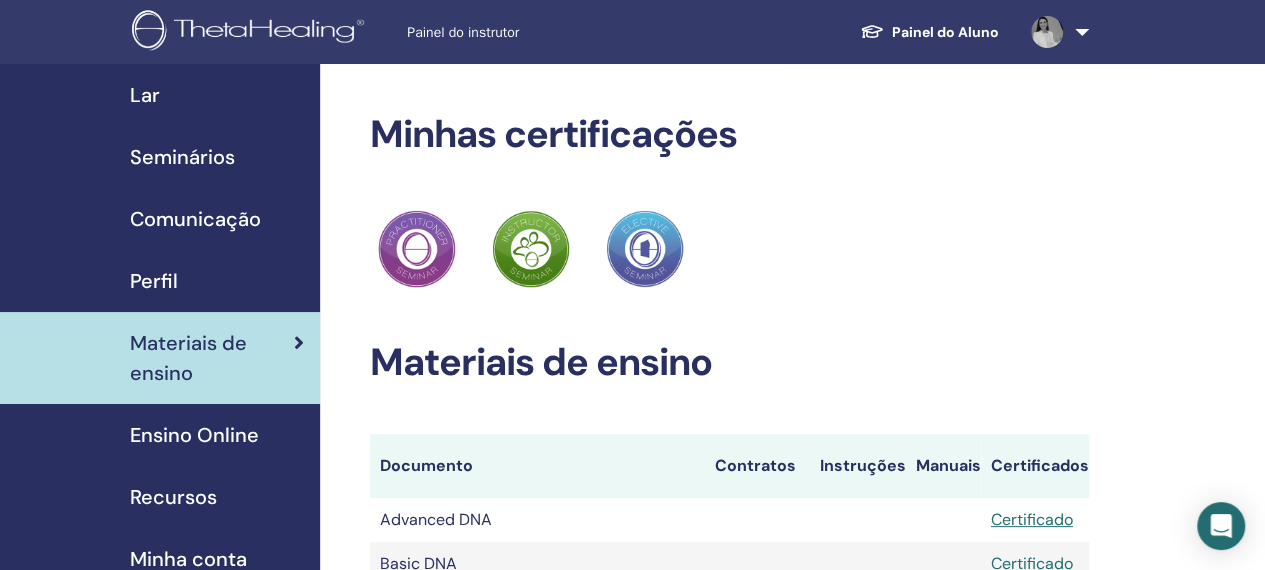 click on "Lar" at bounding box center (145, 95) 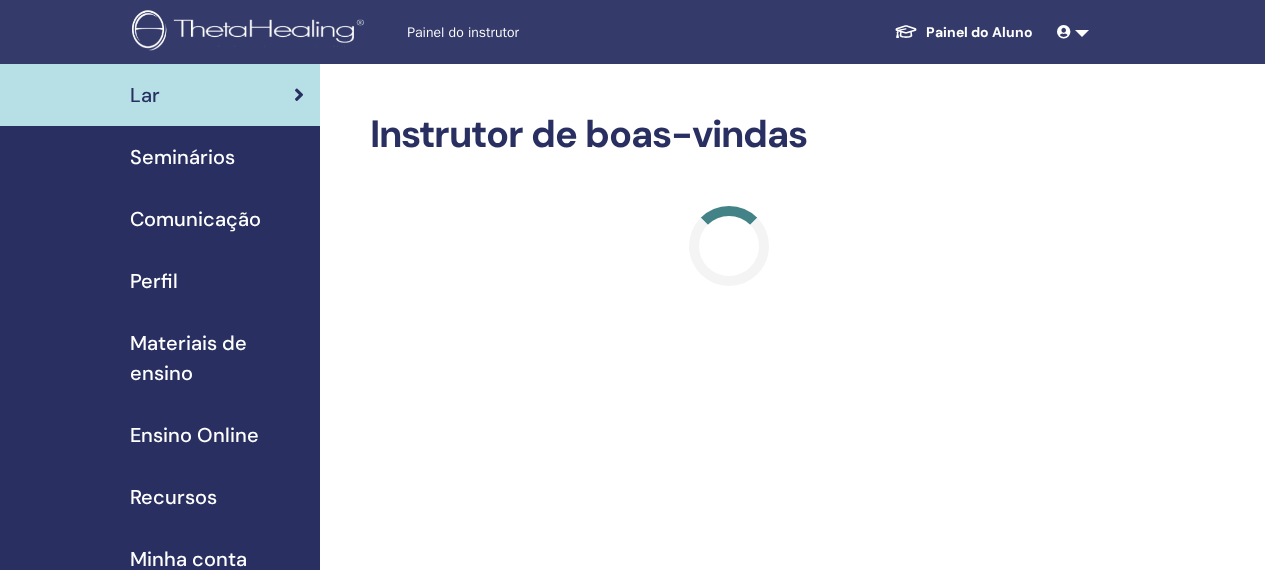 scroll, scrollTop: 0, scrollLeft: 0, axis: both 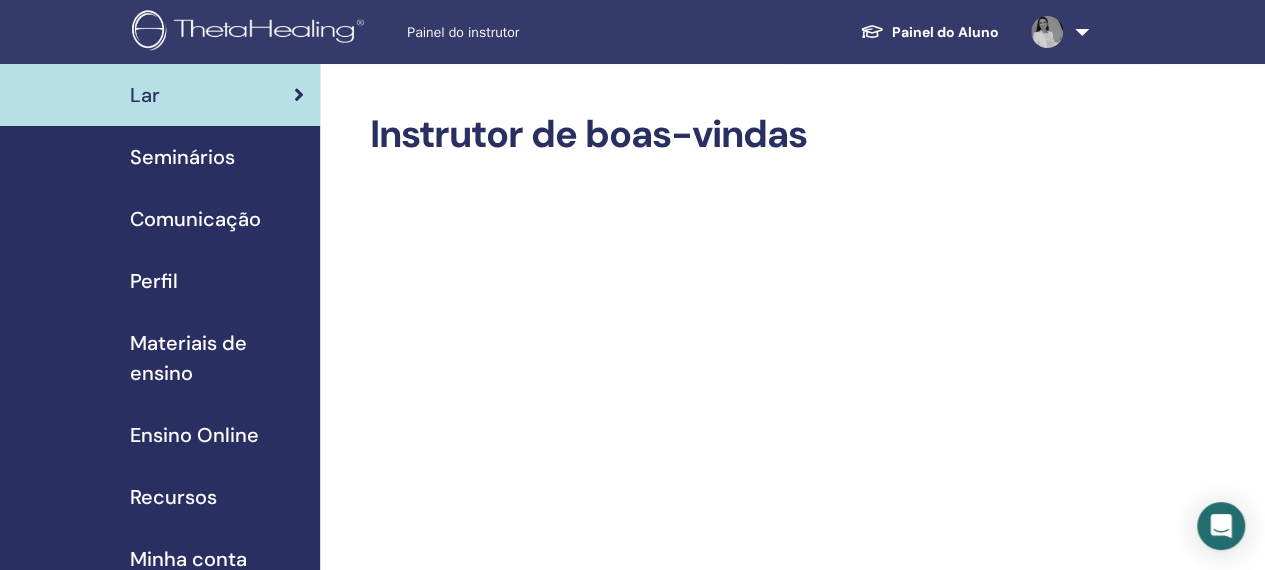 click on "Materiais de ensino" at bounding box center [217, 358] 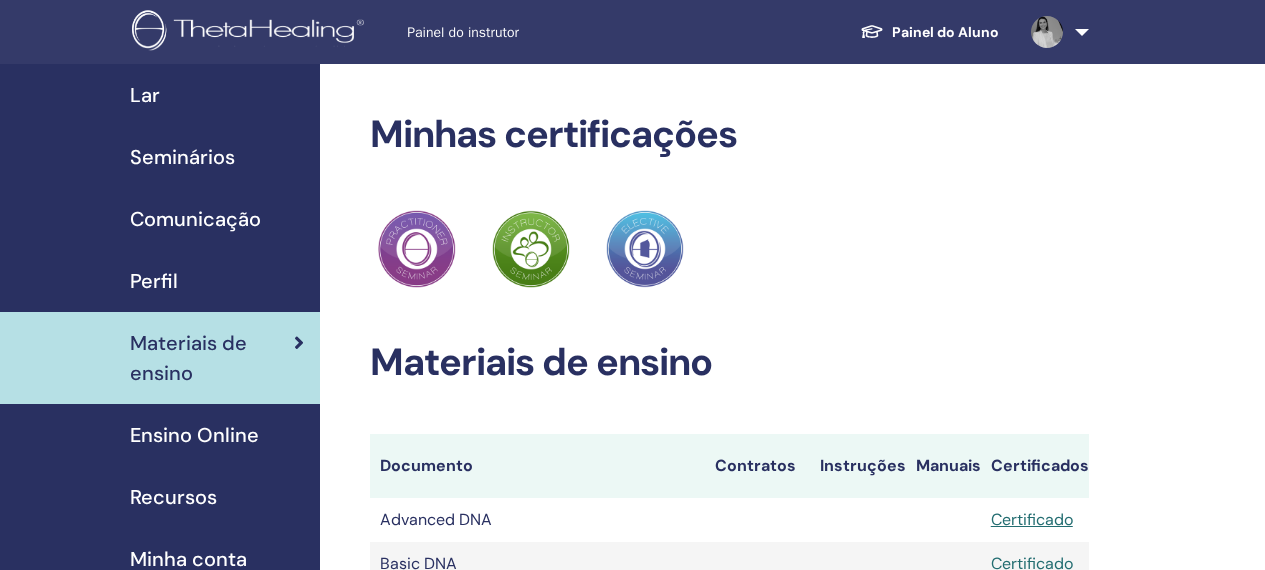 scroll, scrollTop: 0, scrollLeft: 0, axis: both 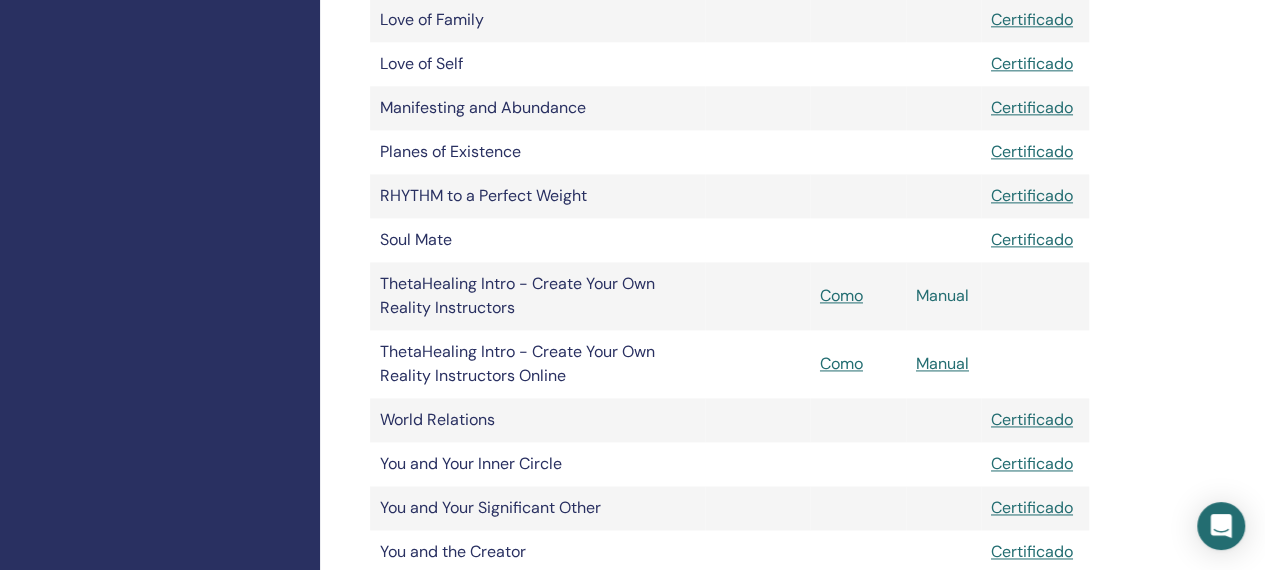 click on "Manual" at bounding box center (942, 295) 